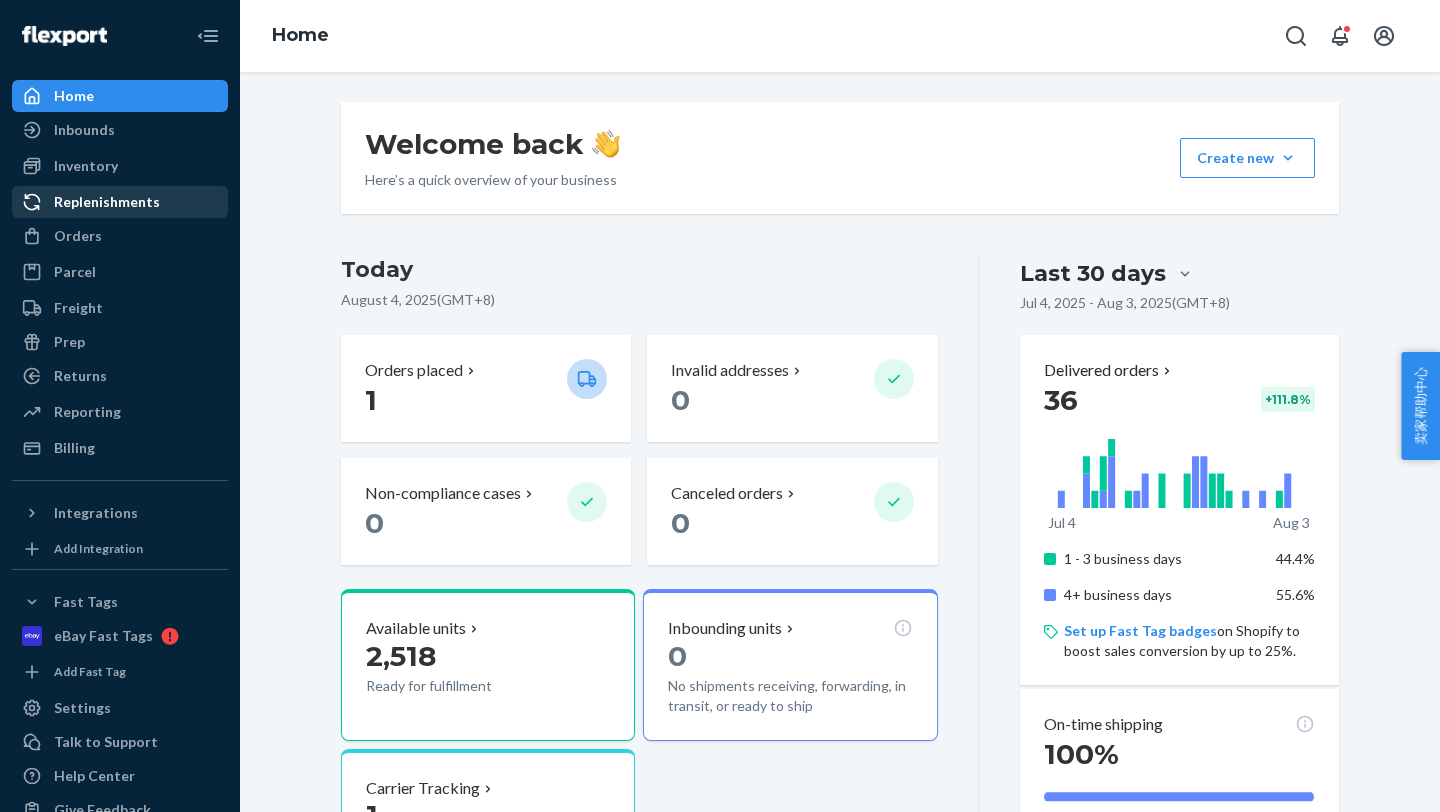 scroll, scrollTop: 0, scrollLeft: 0, axis: both 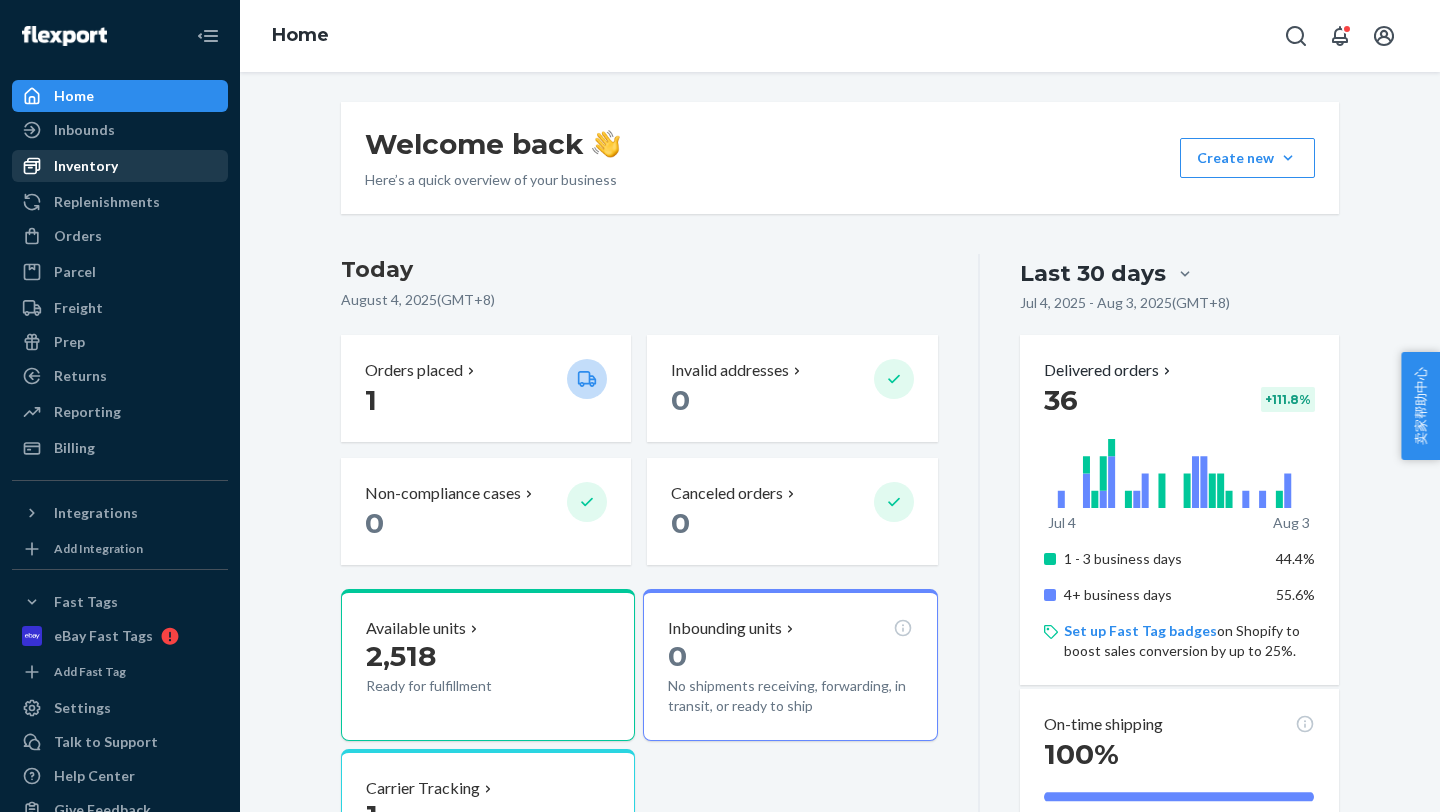 click on "Inventory" at bounding box center [86, 166] 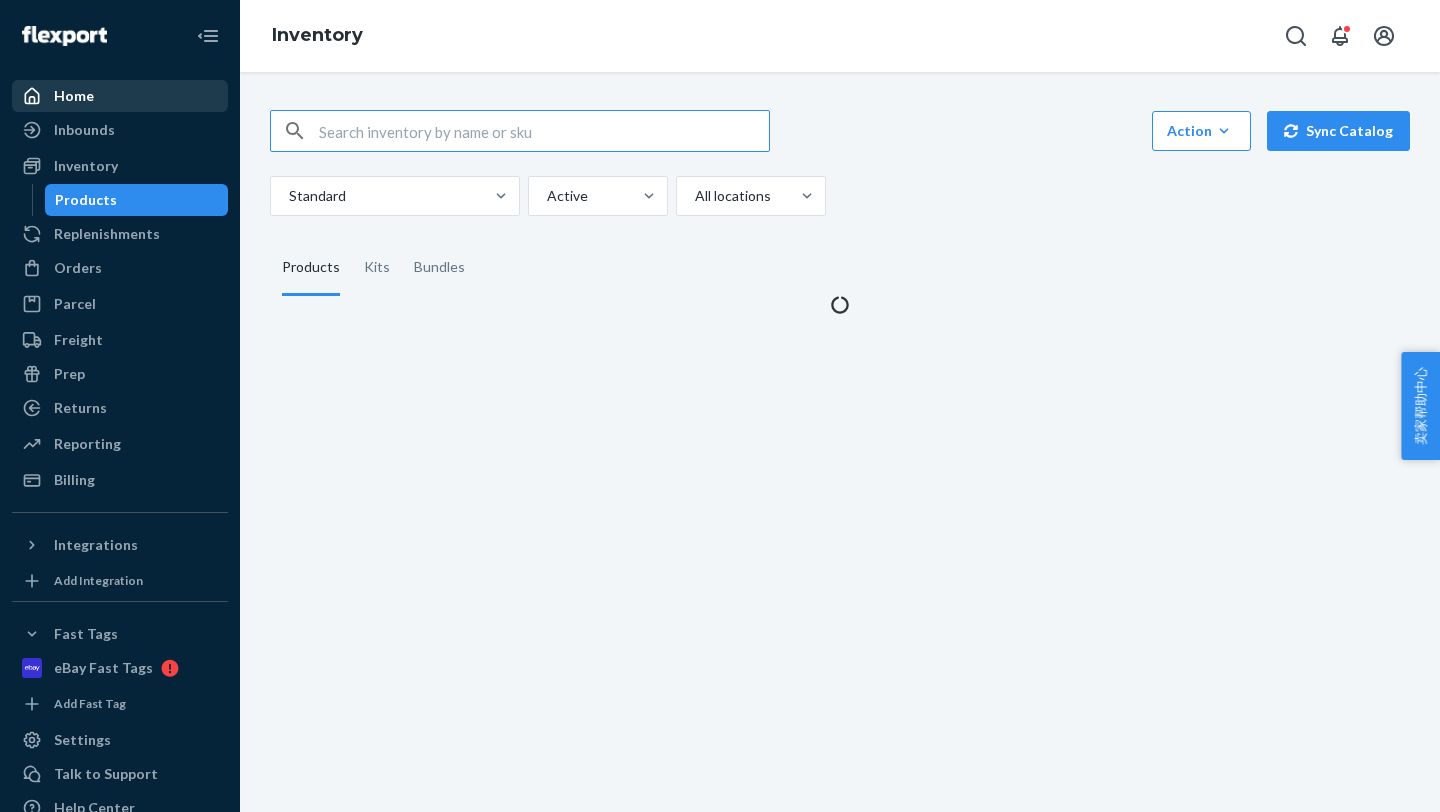 click on "Home" at bounding box center [120, 96] 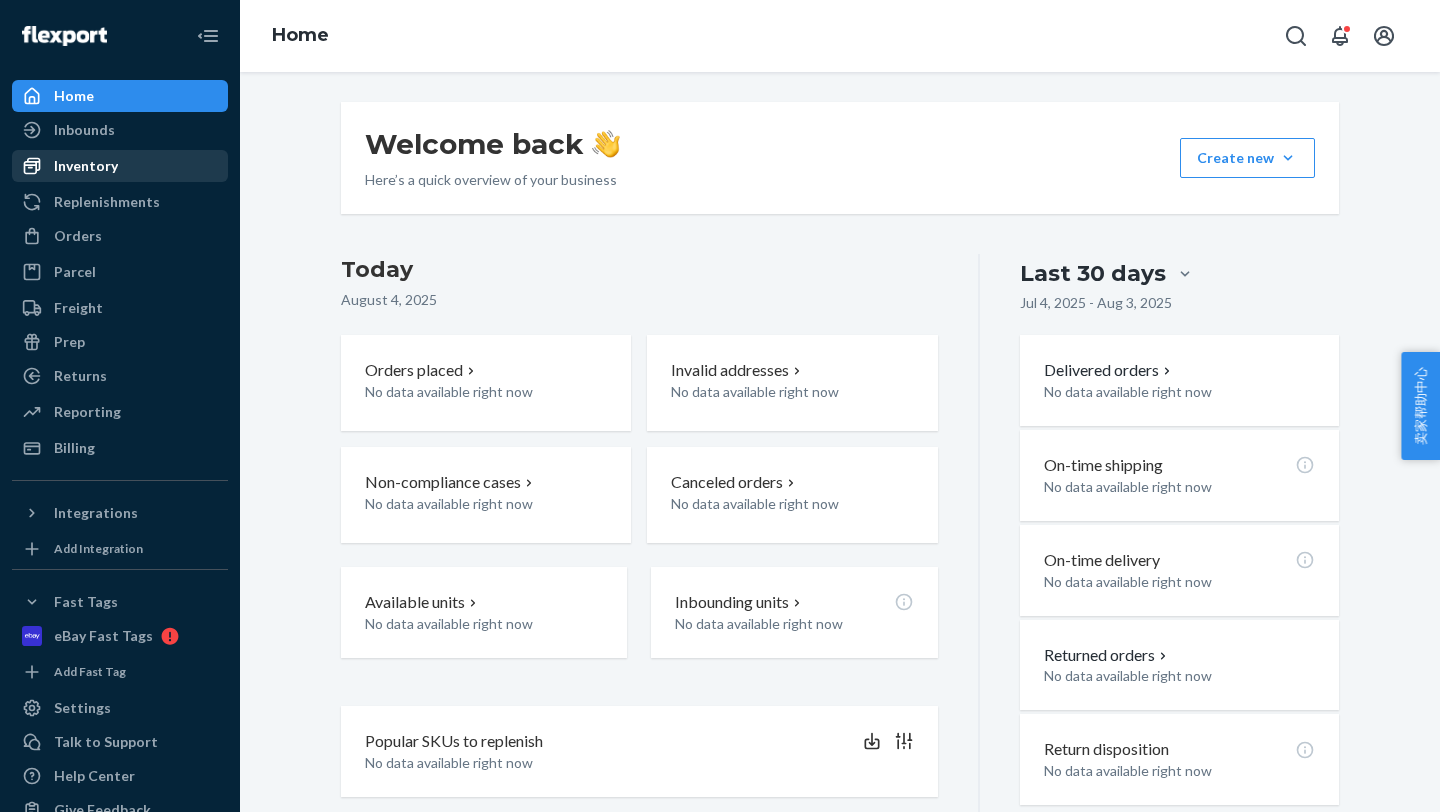 click on "Inventory" at bounding box center [86, 166] 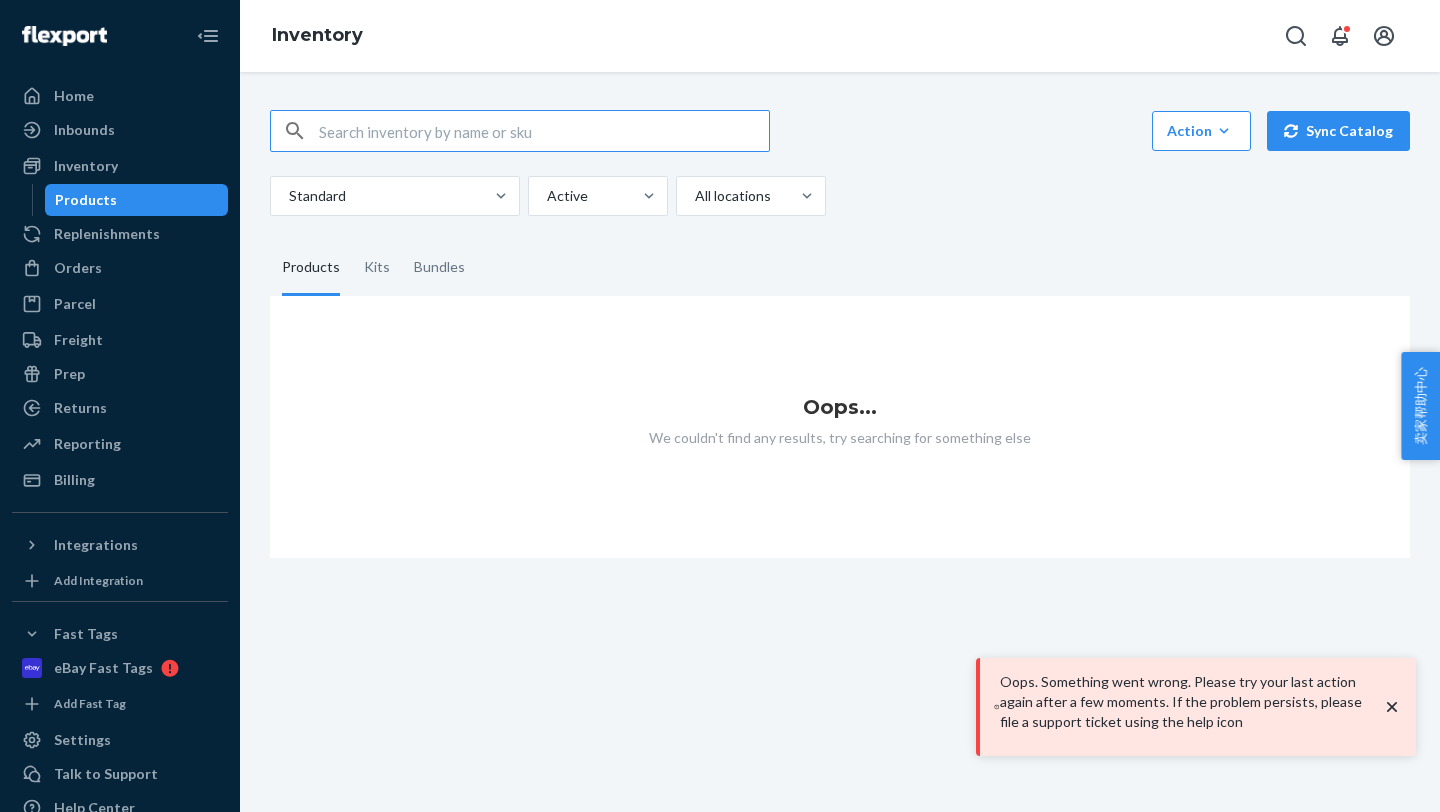 click 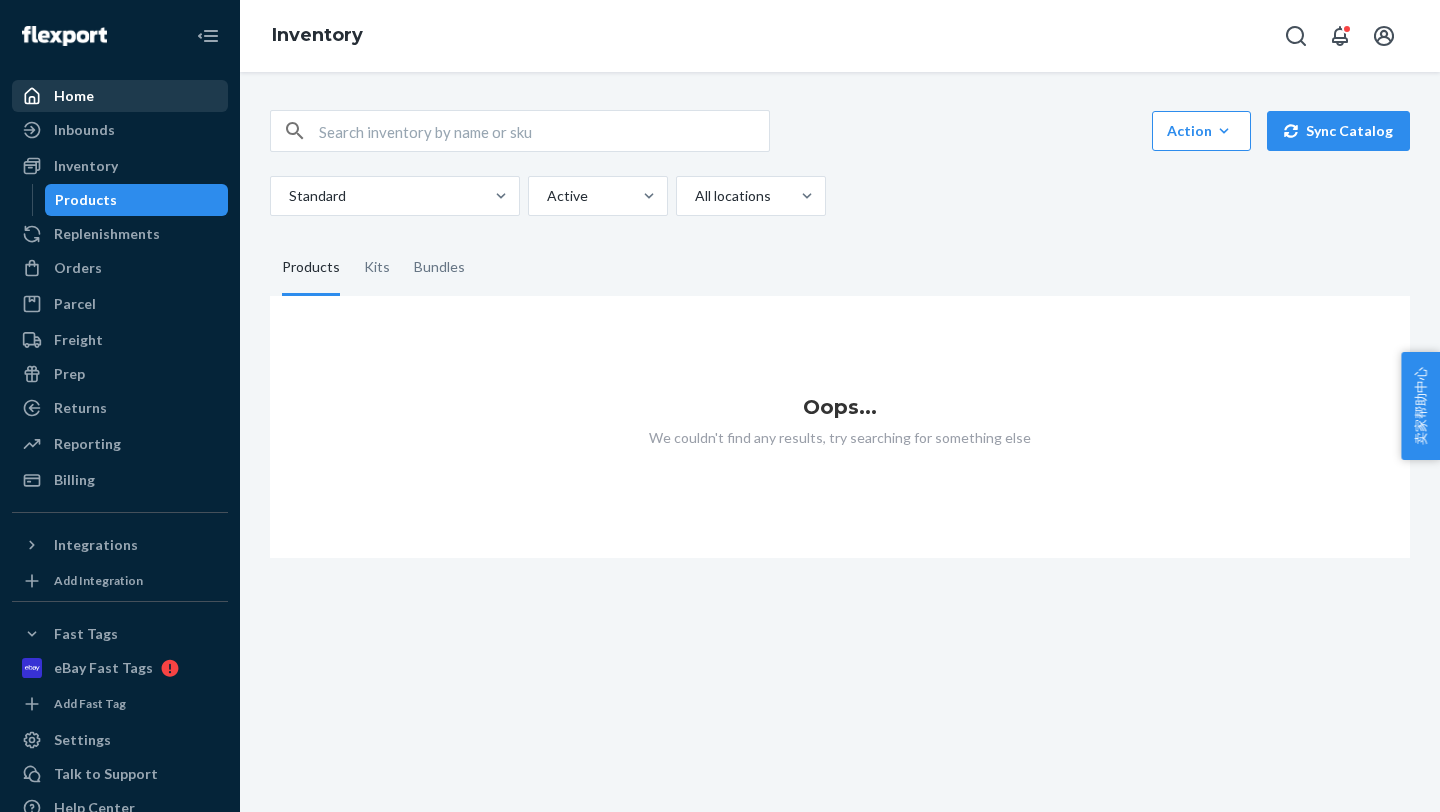 click on "Home" at bounding box center (74, 96) 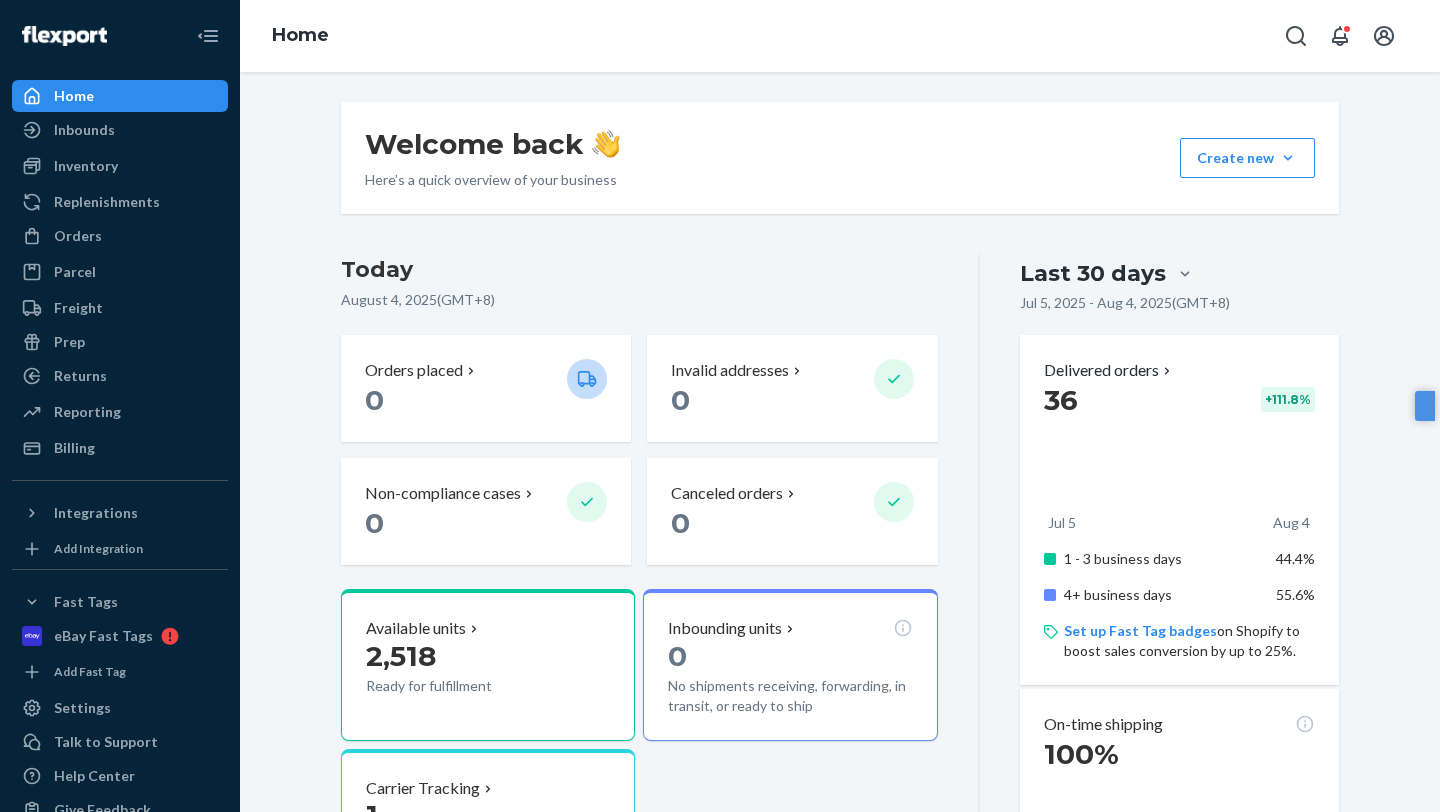 scroll, scrollTop: 0, scrollLeft: 0, axis: both 